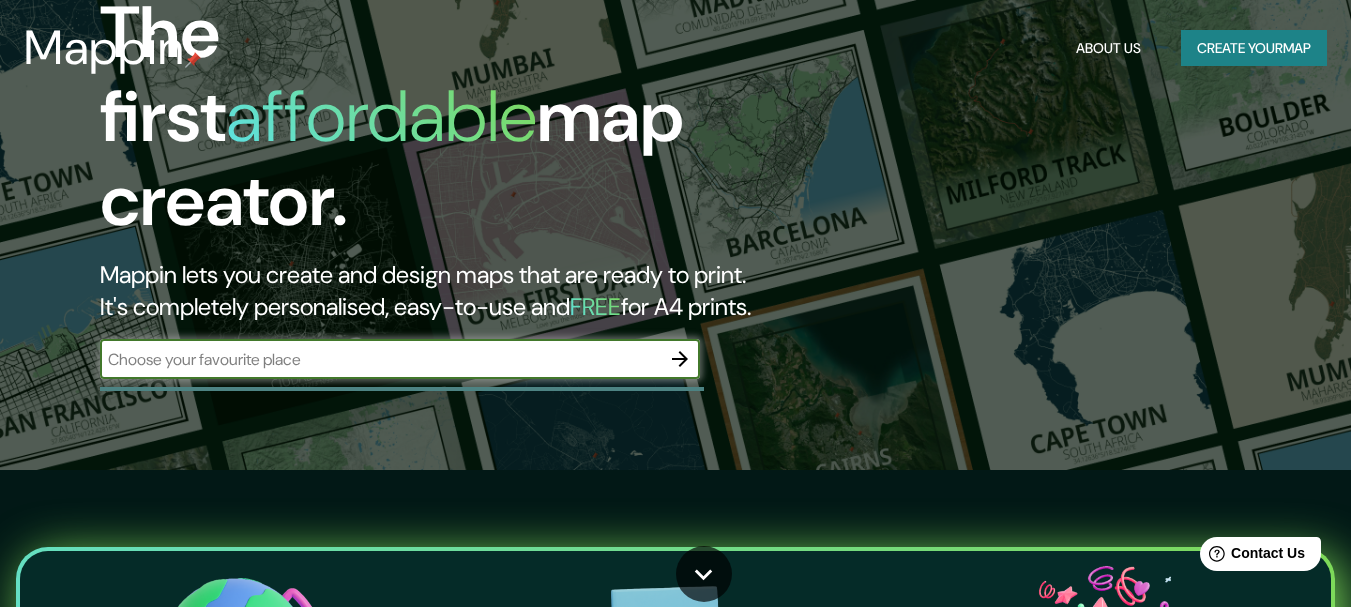 scroll, scrollTop: 0, scrollLeft: 0, axis: both 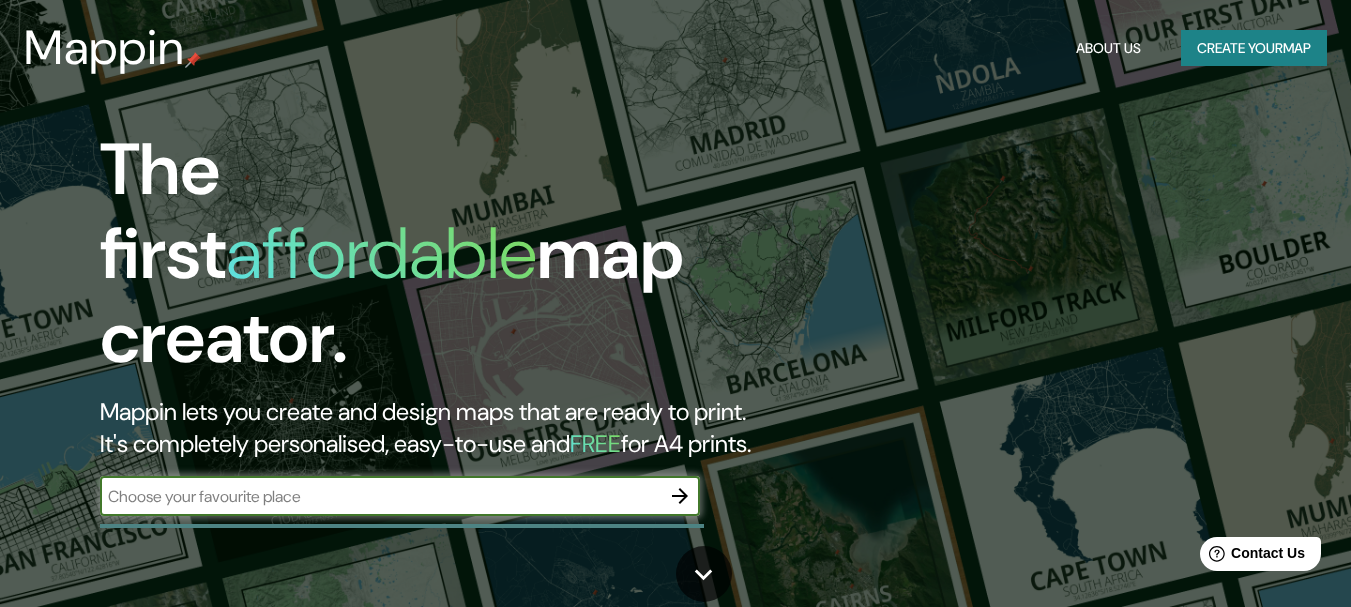 click on "The first  affordable  map creator. Mappin lets you create and design maps that are ready to print. It's completely personalised, easy-to-use and  FREE  for A4 prints. ​" at bounding box center (675, 303) 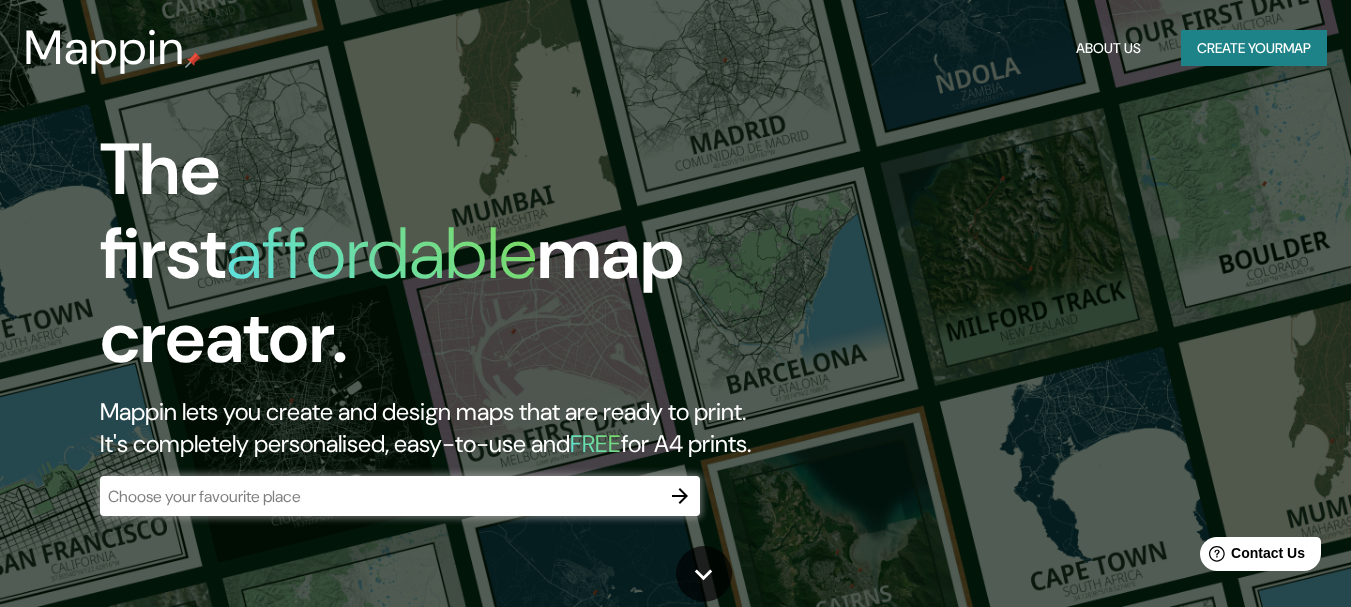 click on "Create your   map" at bounding box center [1254, 48] 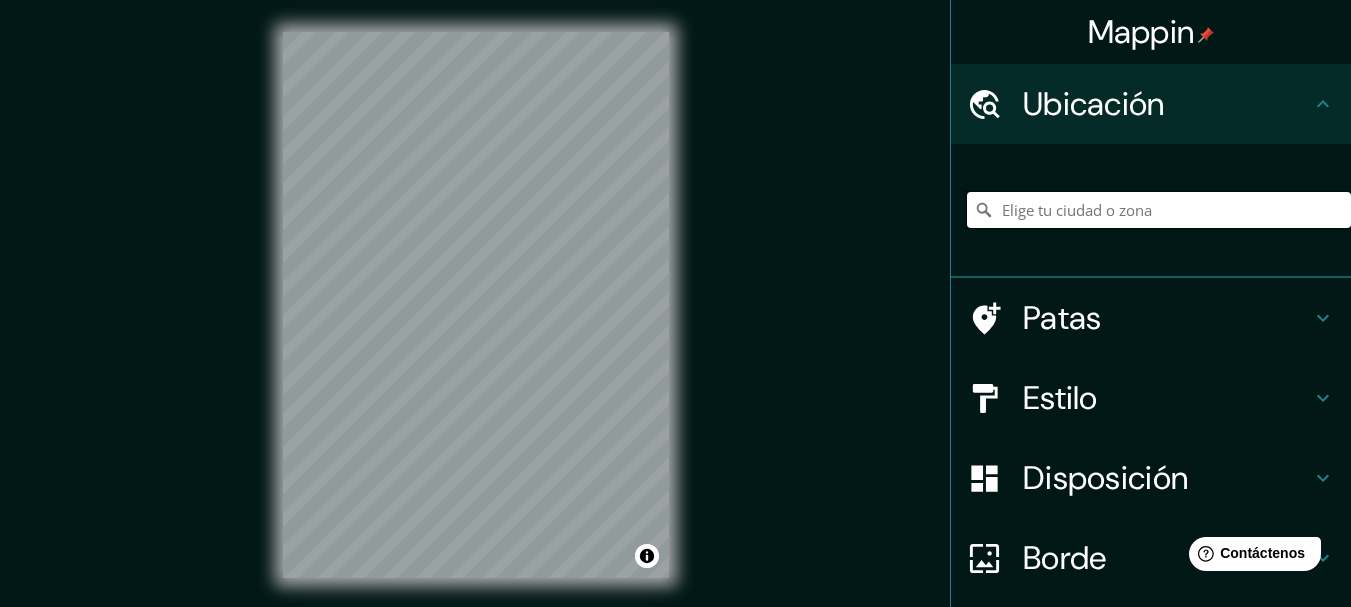 click at bounding box center [1159, 210] 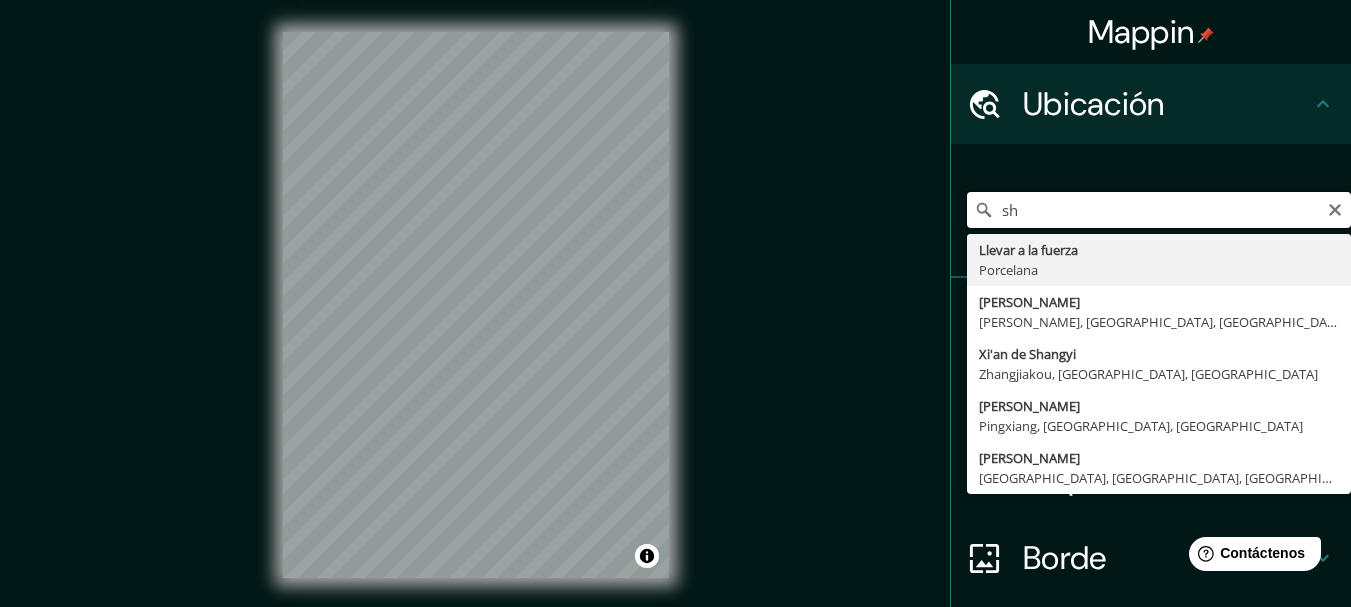 type on "s" 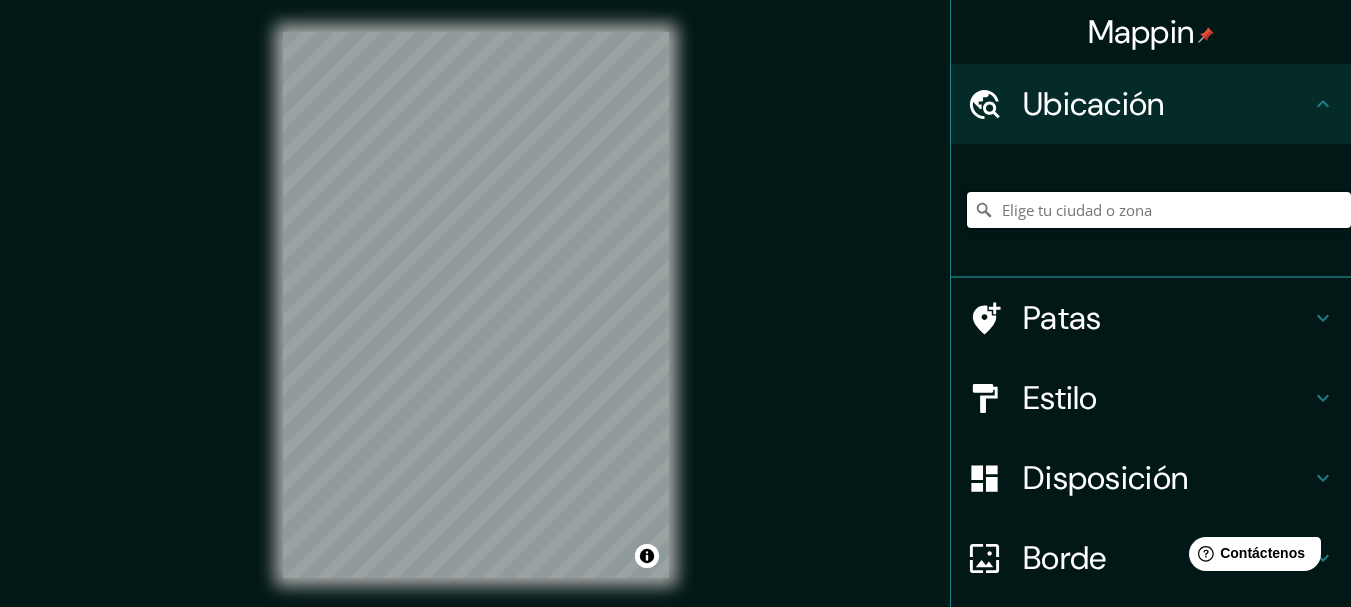 click at bounding box center (1159, 210) 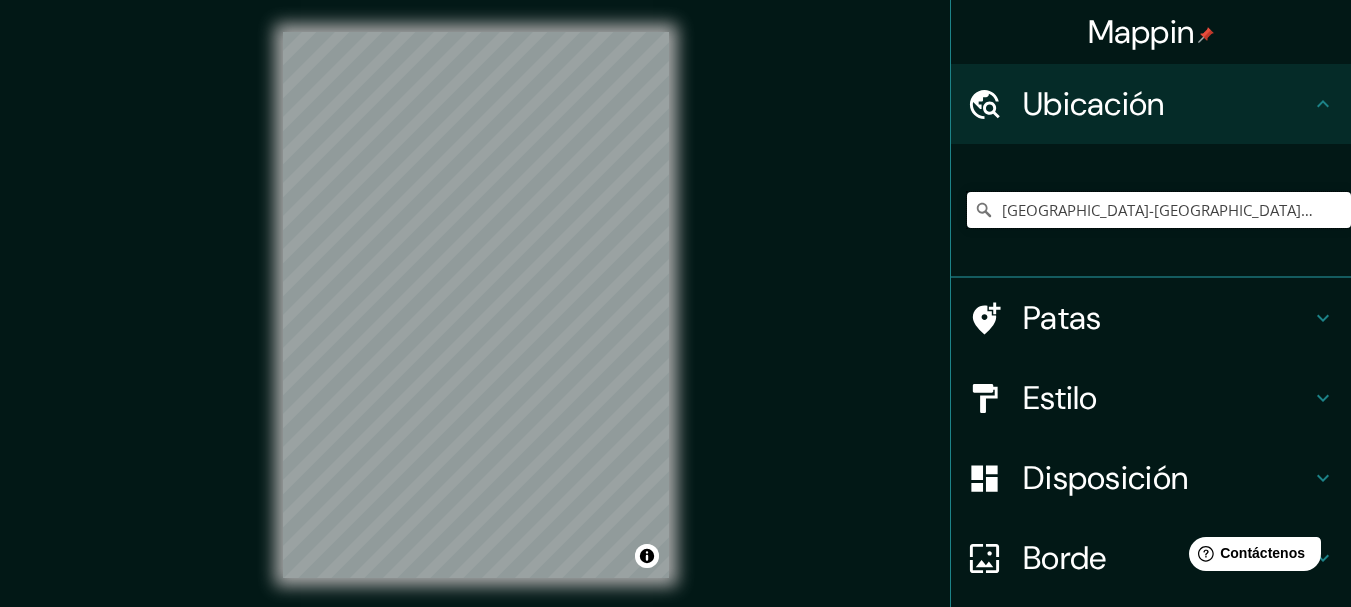 scroll, scrollTop: 0, scrollLeft: 416, axis: horizontal 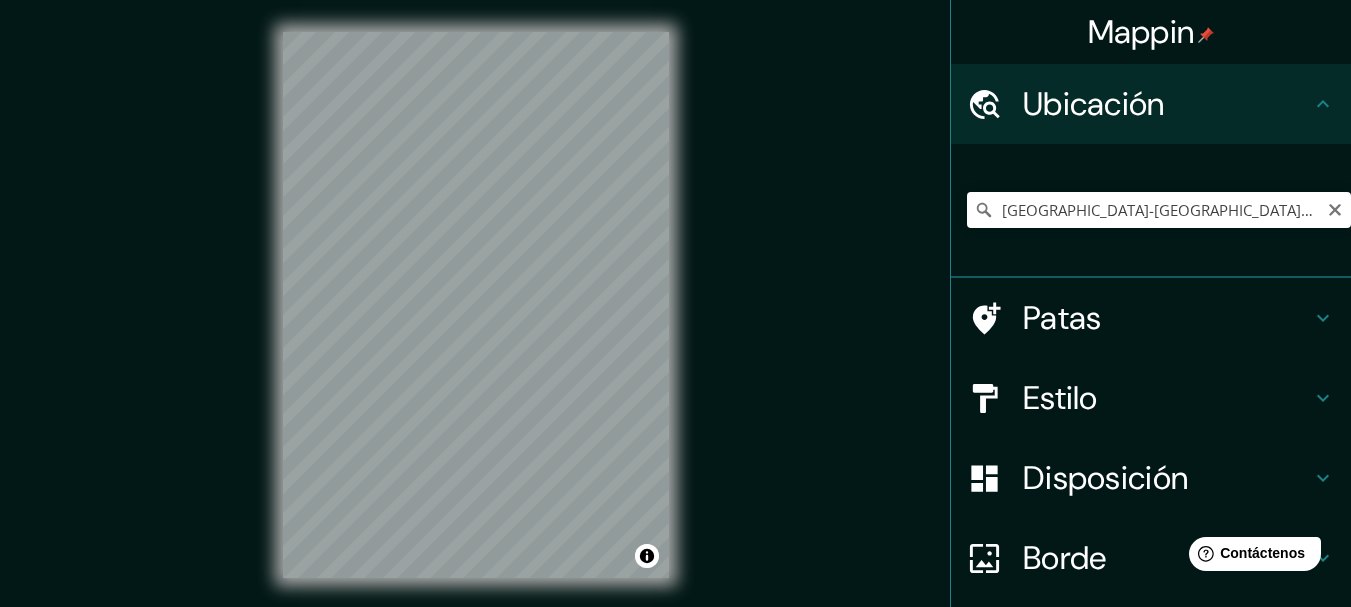 click on "[GEOGRAPHIC_DATA]-[GEOGRAPHIC_DATA], JRP7+[GEOGRAPHIC_DATA], [GEOGRAPHIC_DATA], [GEOGRAPHIC_DATA], [GEOGRAPHIC_DATA], [GEOGRAPHIC_DATA] [GEOGRAPHIC_DATA], [GEOGRAPHIC_DATA], [GEOGRAPHIC_DATA] [GEOGRAPHIC_DATA], [GEOGRAPHIC_DATA] Cantón Porcelana [STREET_ADDRESS] Bao'an Hsichih, [GEOGRAPHIC_DATA], [GEOGRAPHIC_DATA]" at bounding box center (1159, 210) 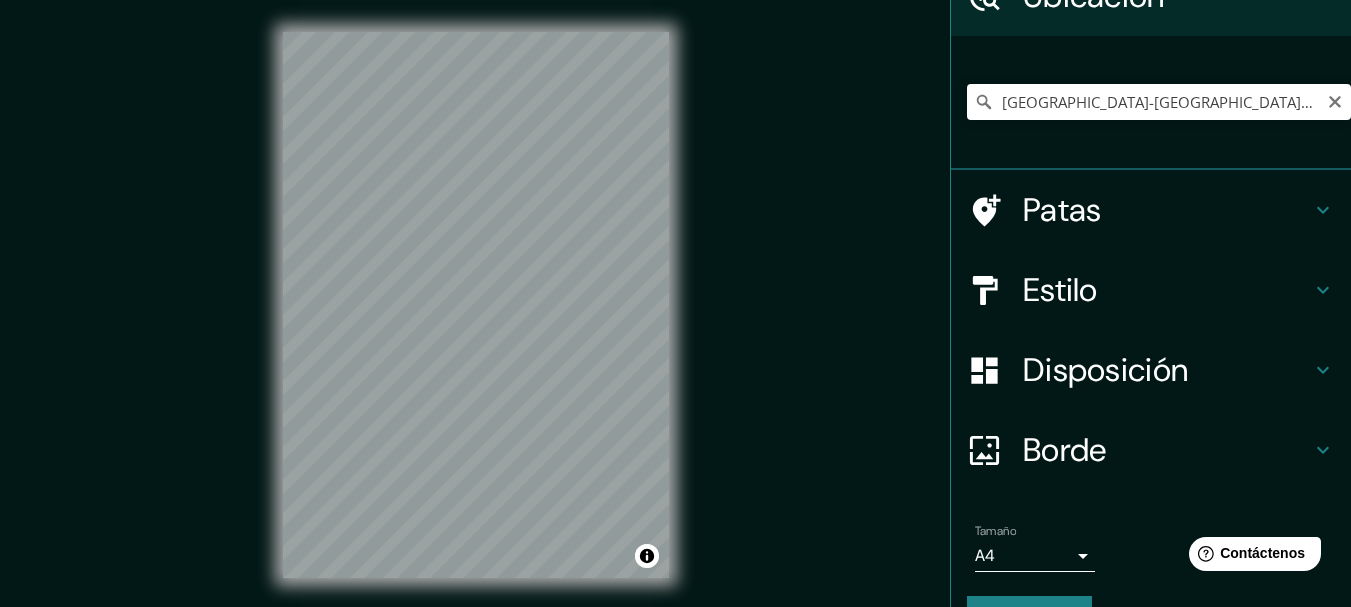 scroll, scrollTop: 56, scrollLeft: 0, axis: vertical 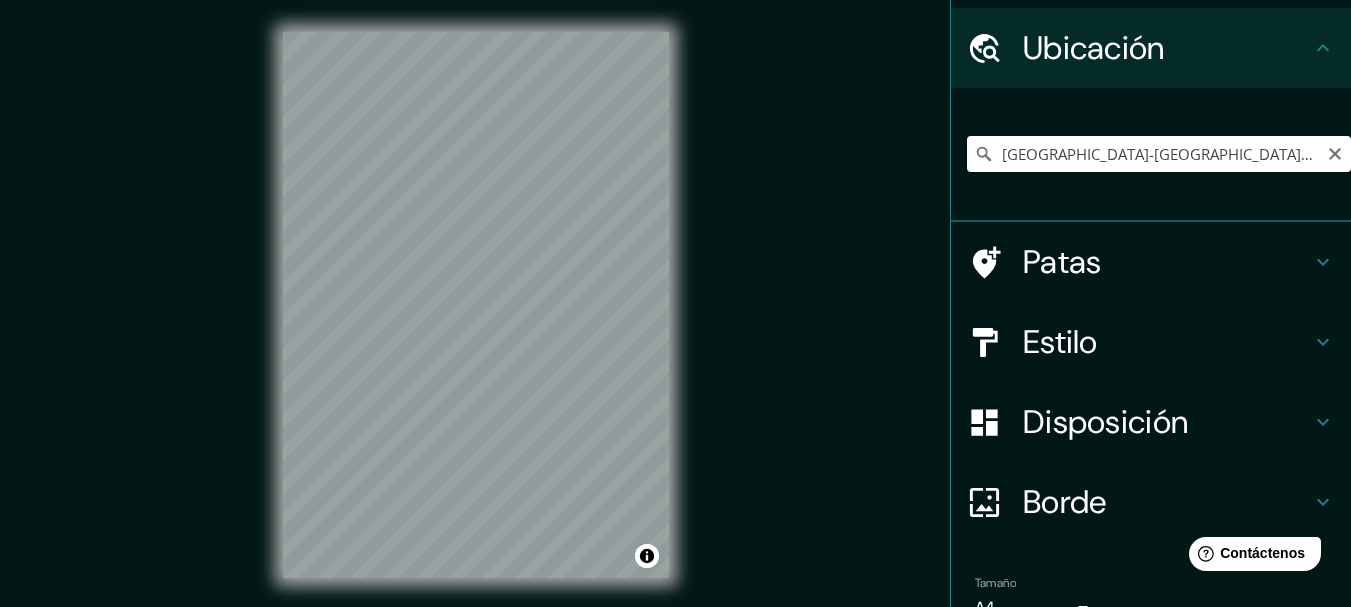 click on "Patas" at bounding box center [1062, 262] 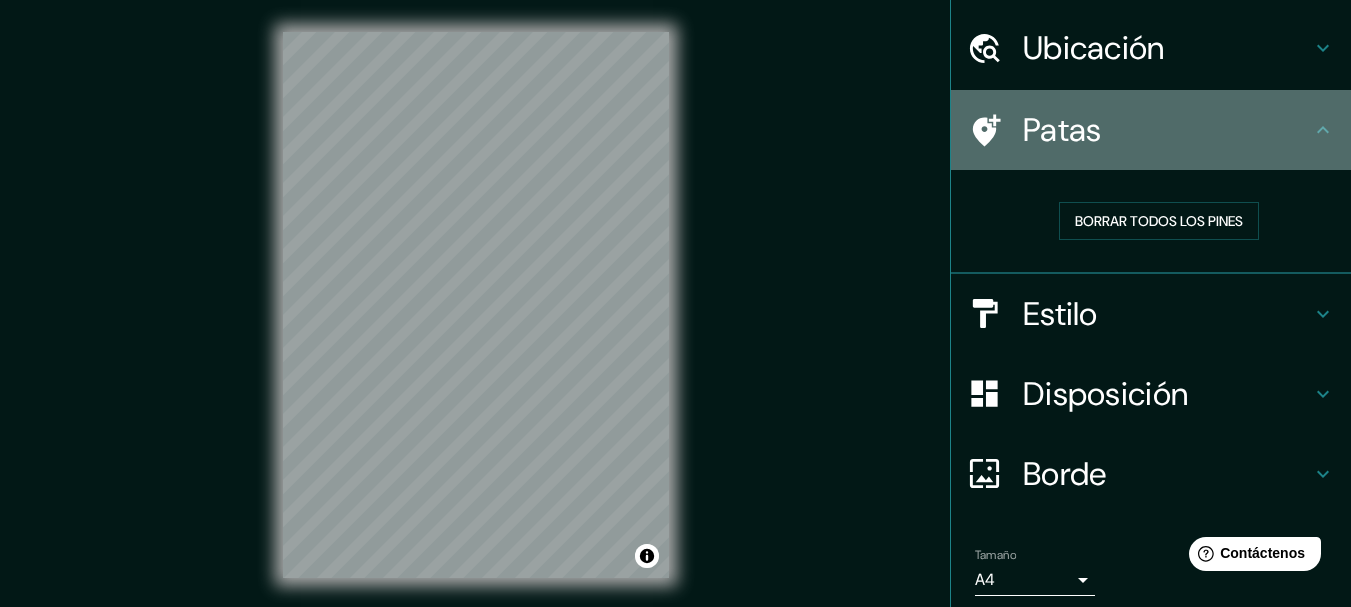 click on "Patas" at bounding box center [1062, 130] 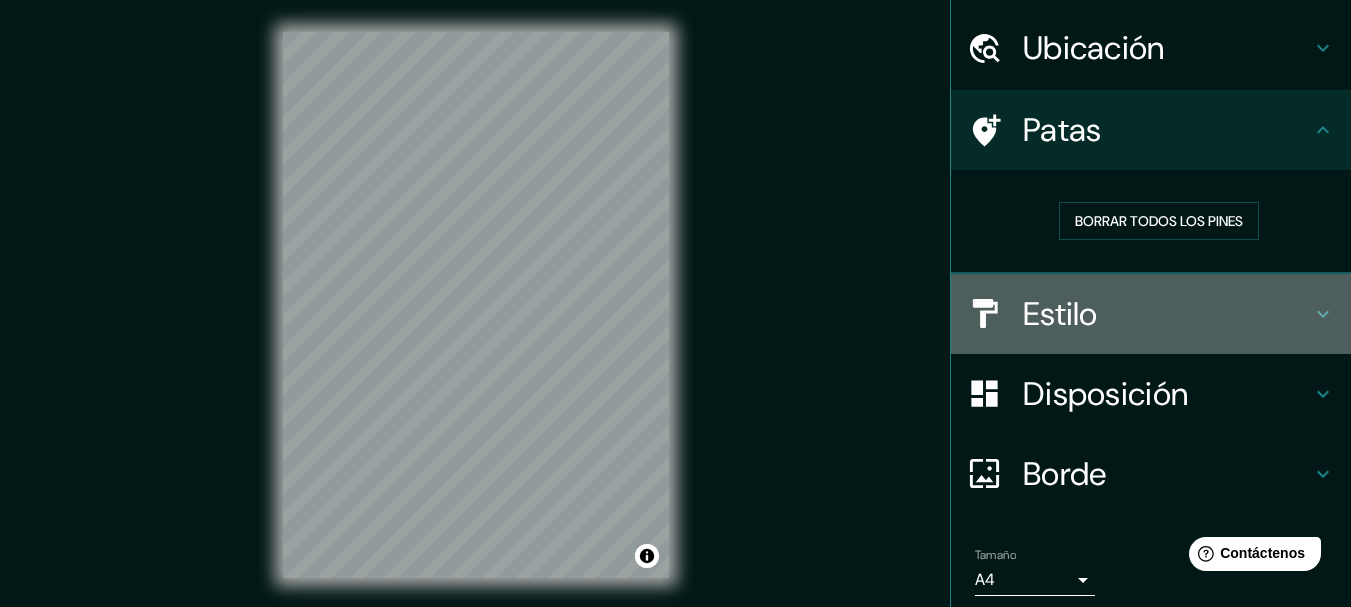 click on "Estilo" at bounding box center (1167, 314) 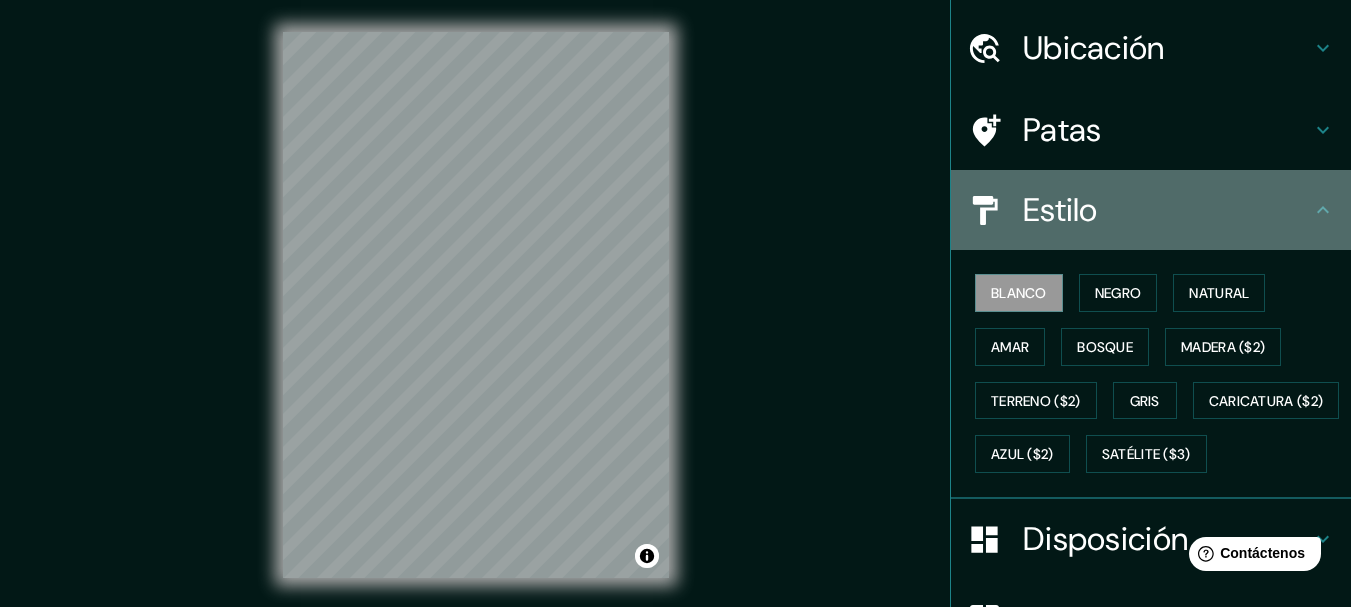 click on "Estilo" at bounding box center [1167, 210] 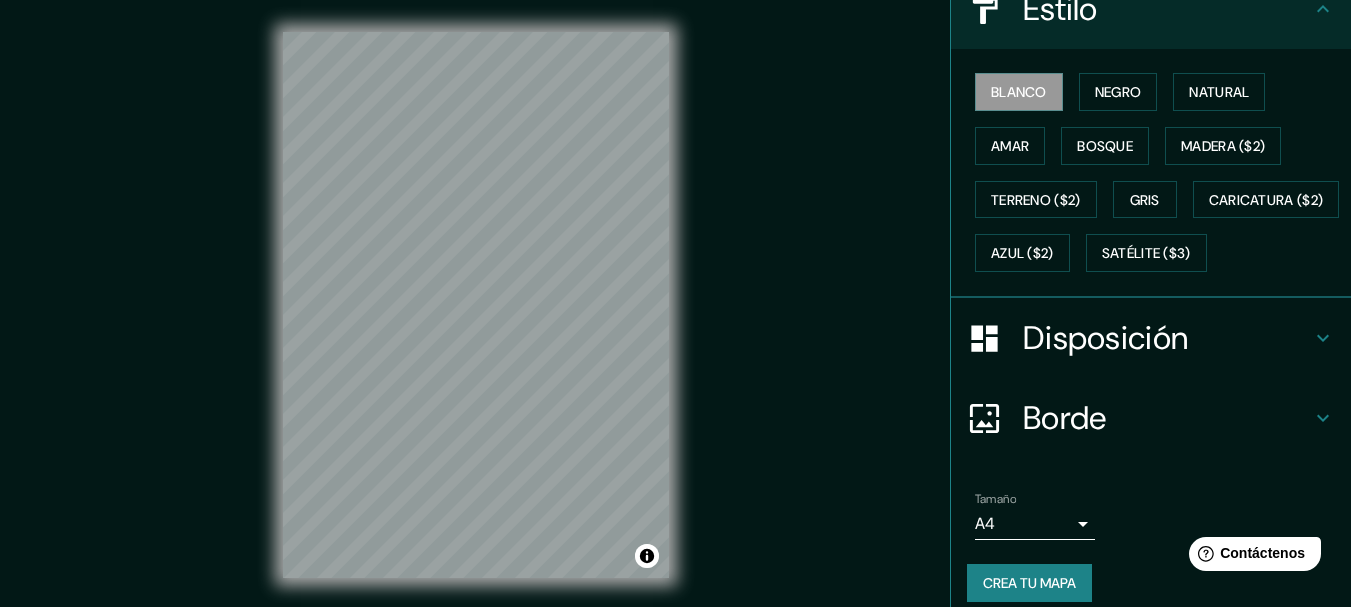 scroll, scrollTop: 329, scrollLeft: 0, axis: vertical 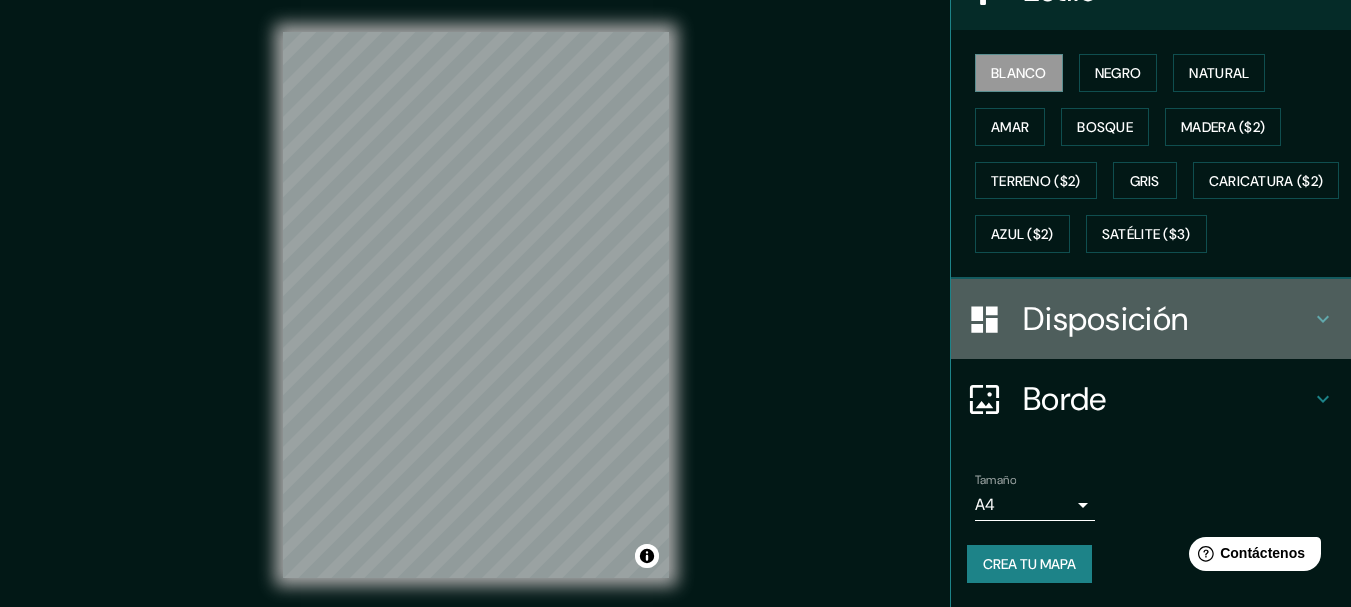 click on "Disposición" at bounding box center (1105, 319) 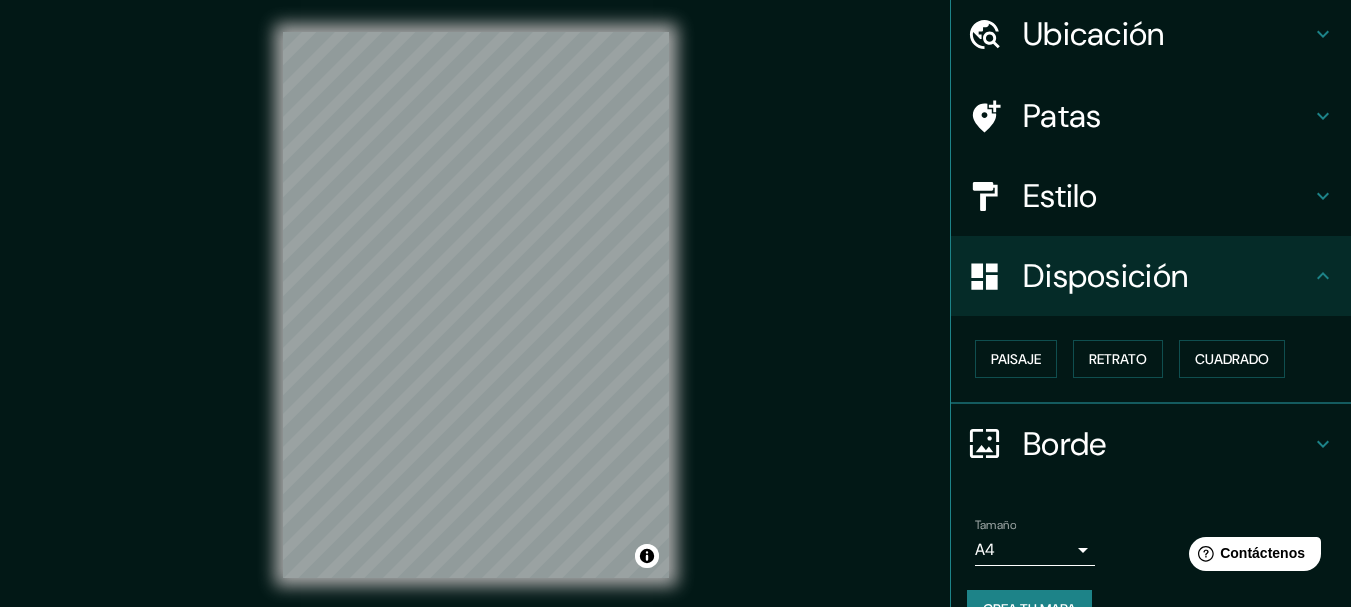 scroll, scrollTop: 0, scrollLeft: 0, axis: both 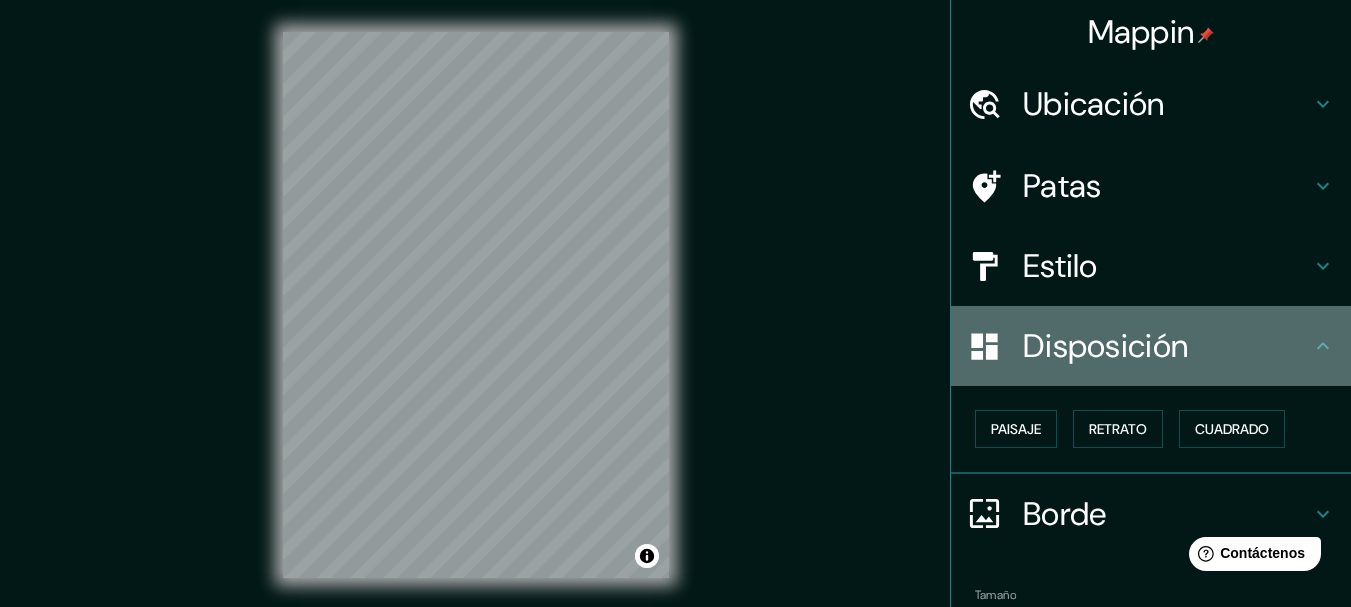 click on "Disposición" at bounding box center (1105, 346) 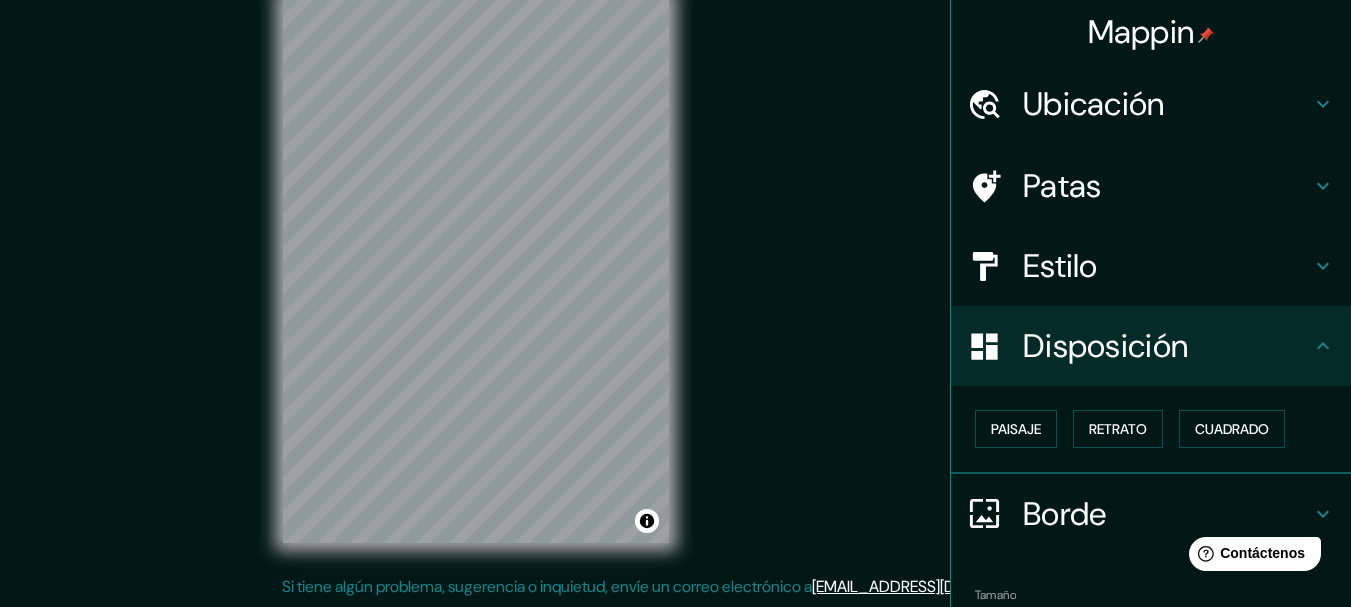 scroll, scrollTop: 0, scrollLeft: 0, axis: both 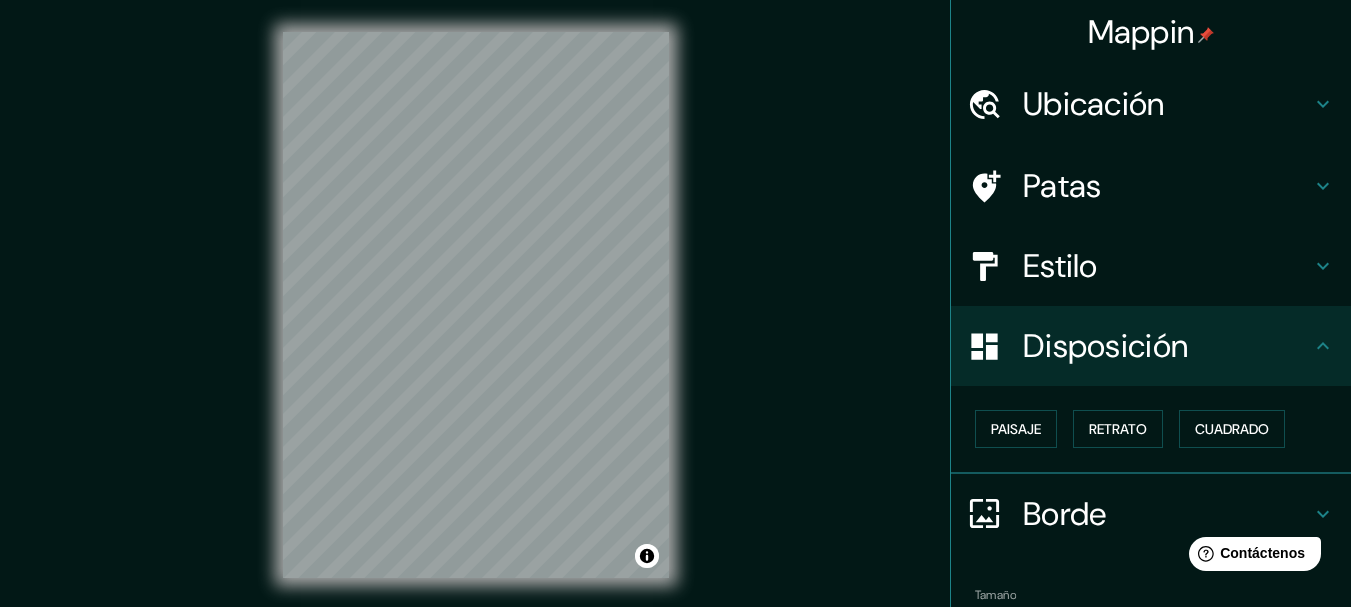 click on "© Mapbox    © OpenStreetMap    Mejorar este mapa" at bounding box center [476, 305] 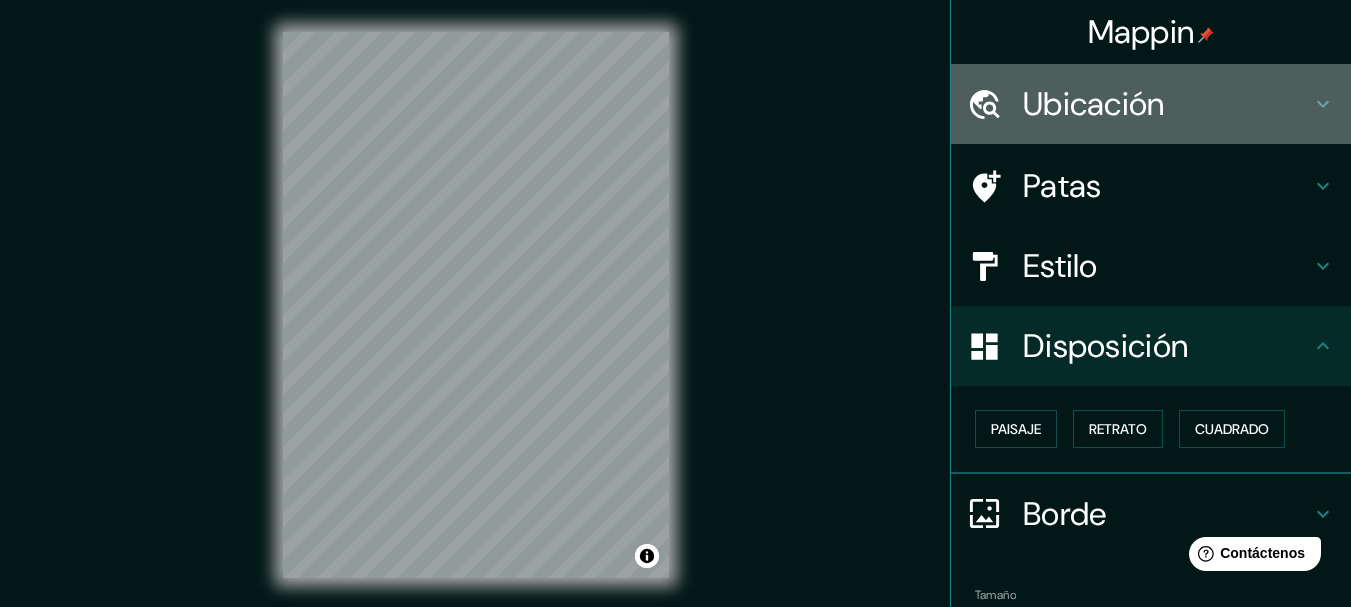 click on "Ubicación" at bounding box center (1151, 104) 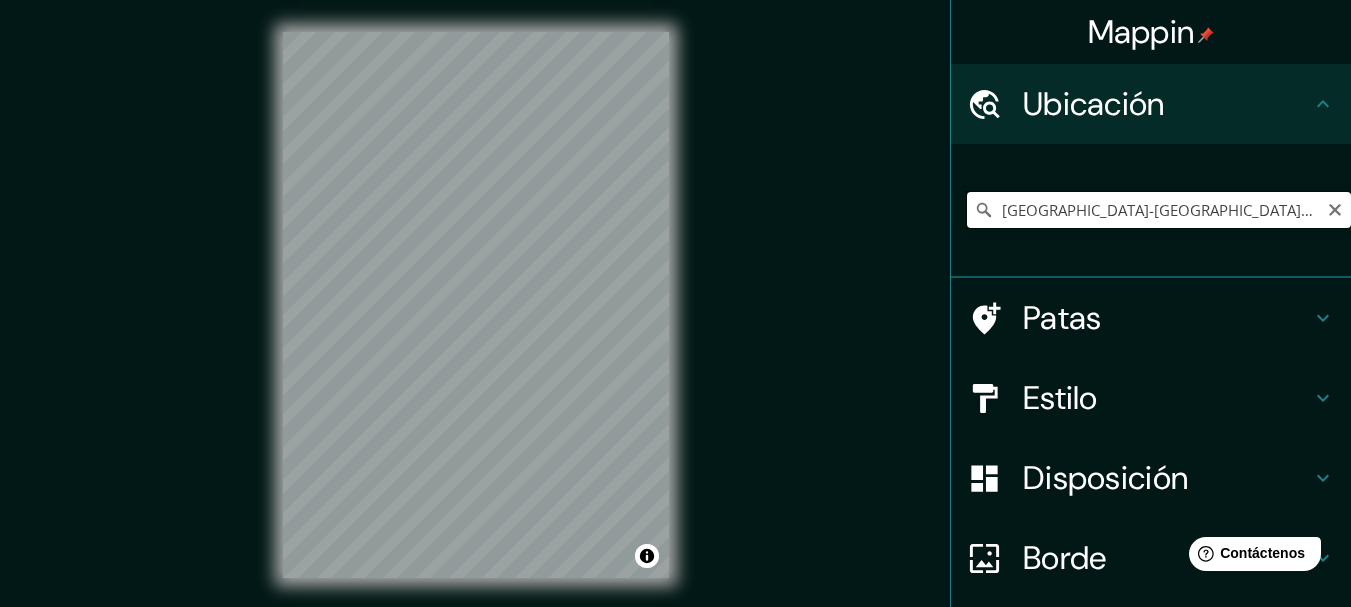 click on "[GEOGRAPHIC_DATA]-[GEOGRAPHIC_DATA]an, JRP7+PRQ, [GEOGRAPHIC_DATA], [GEOGRAPHIC_DATA], [GEOGRAPHIC_DATA], [GEOGRAPHIC_DATA]" at bounding box center [1159, 210] 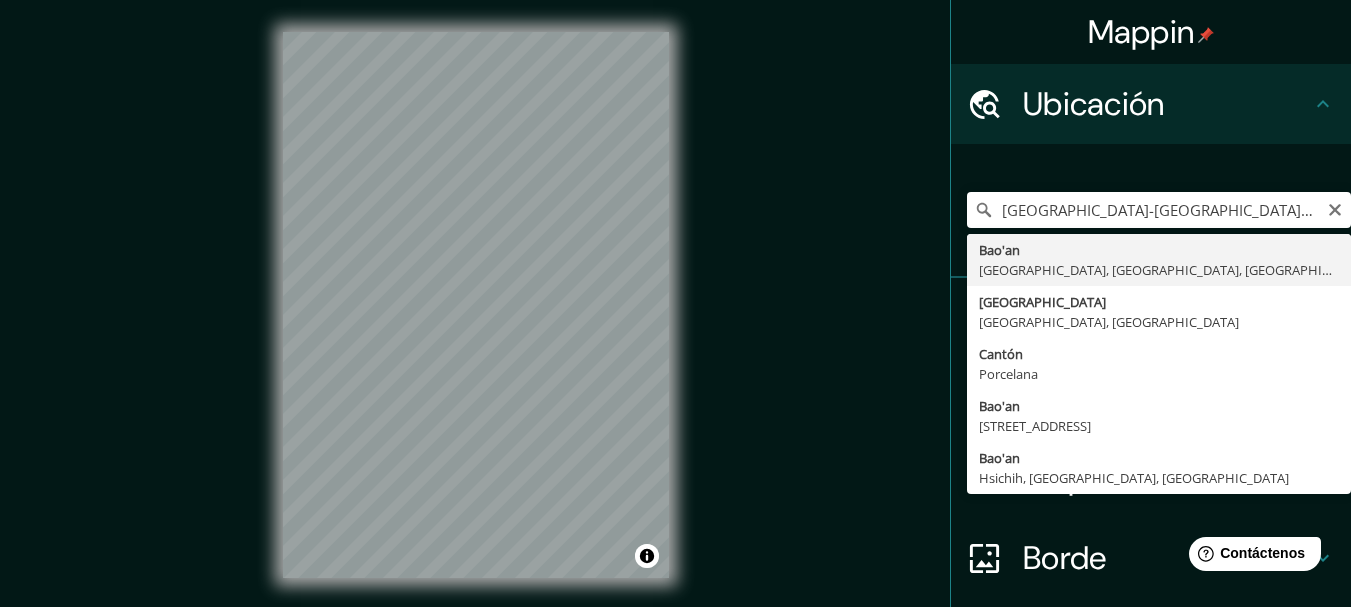 type on "Bao'an, [GEOGRAPHIC_DATA], [GEOGRAPHIC_DATA], [GEOGRAPHIC_DATA]" 